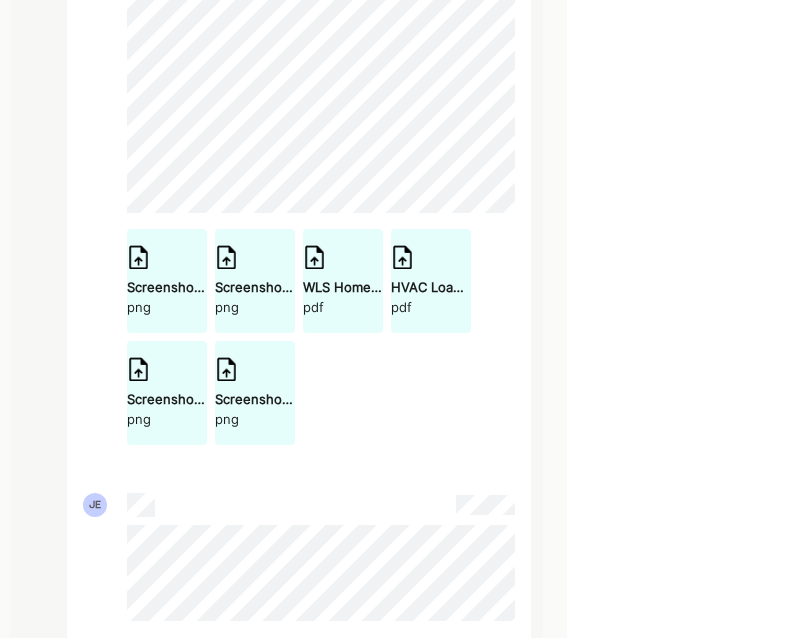 scroll, scrollTop: 5128, scrollLeft: 0, axis: vertical 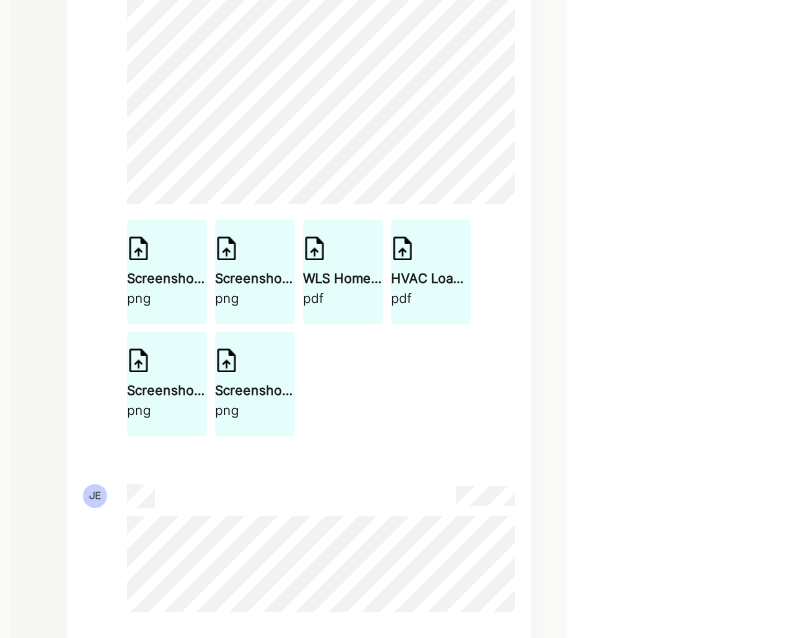 click on "Screenshot 2025-06-21 at 6.13.15 PM.png png" at bounding box center [167, 272] 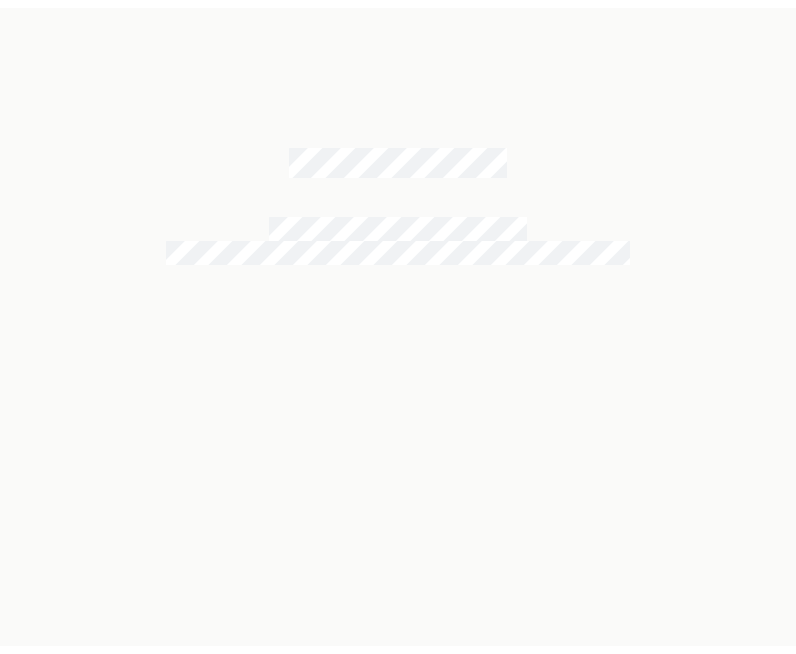 scroll, scrollTop: 0, scrollLeft: 0, axis: both 